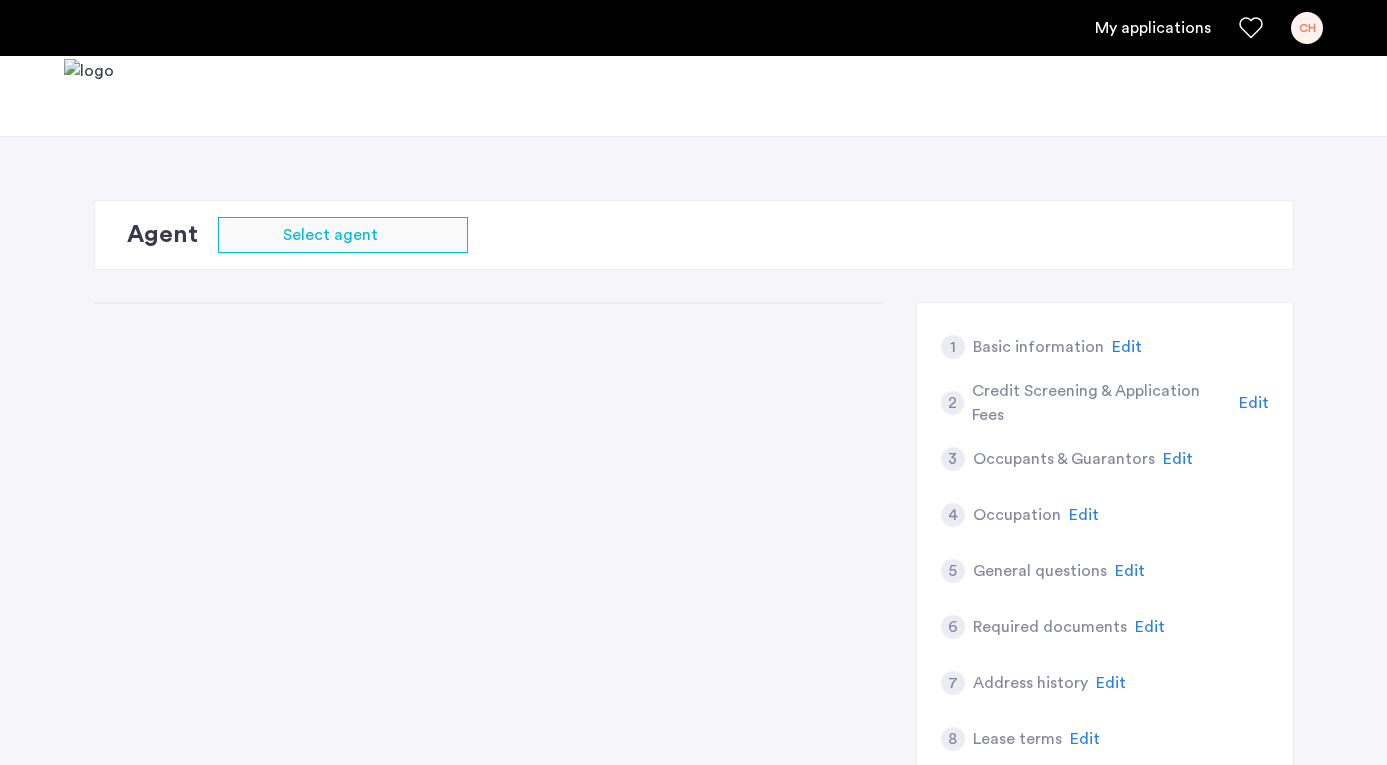 scroll, scrollTop: 0, scrollLeft: 0, axis: both 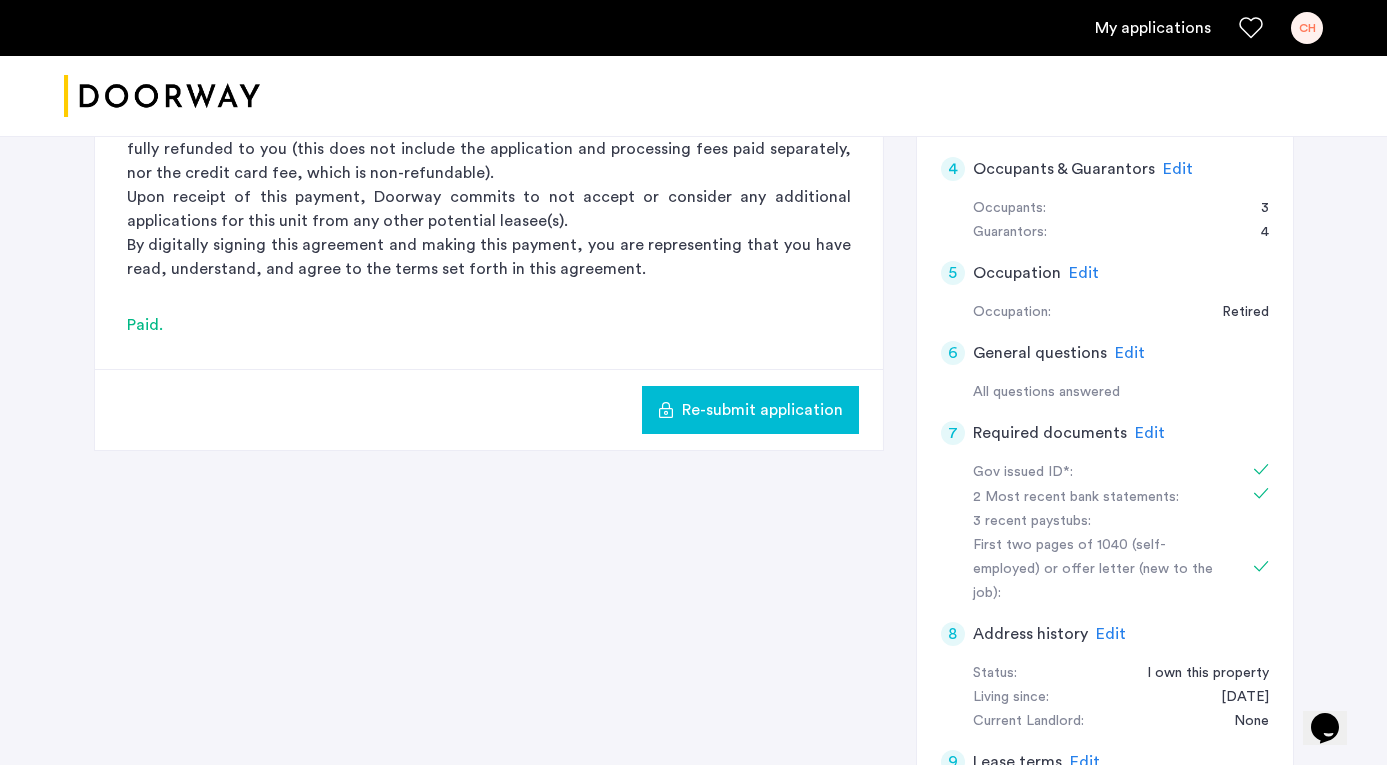 click on "Edit" 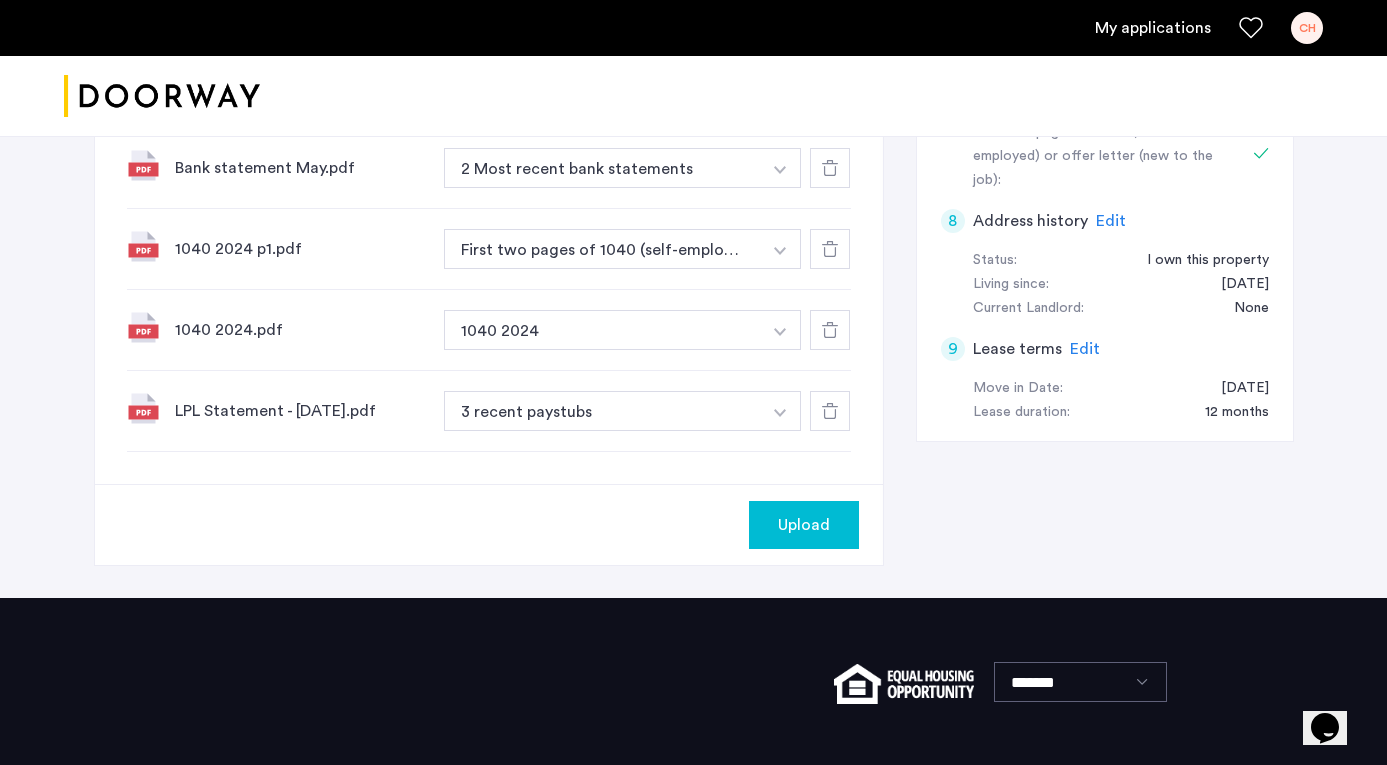 scroll, scrollTop: 984, scrollLeft: 0, axis: vertical 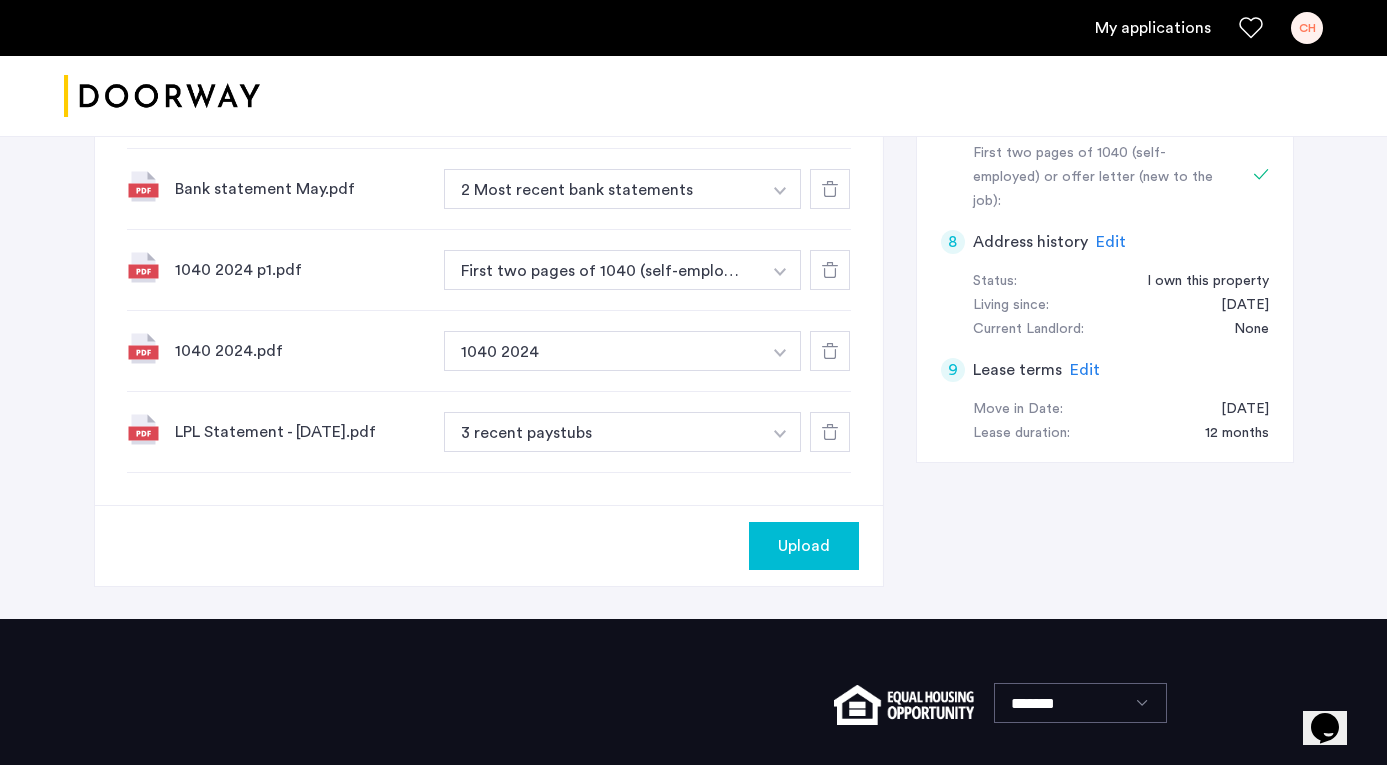 click at bounding box center [780, -52] 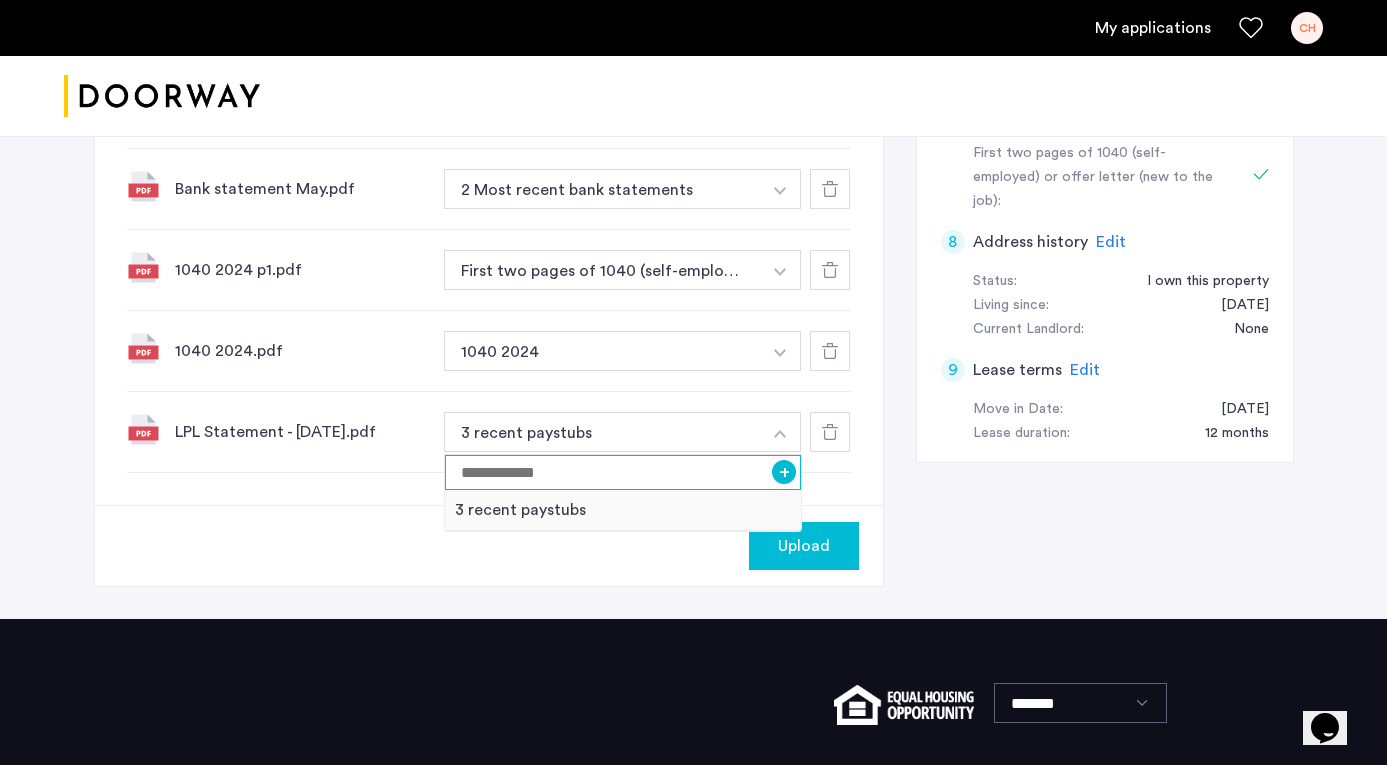click at bounding box center [623, 472] 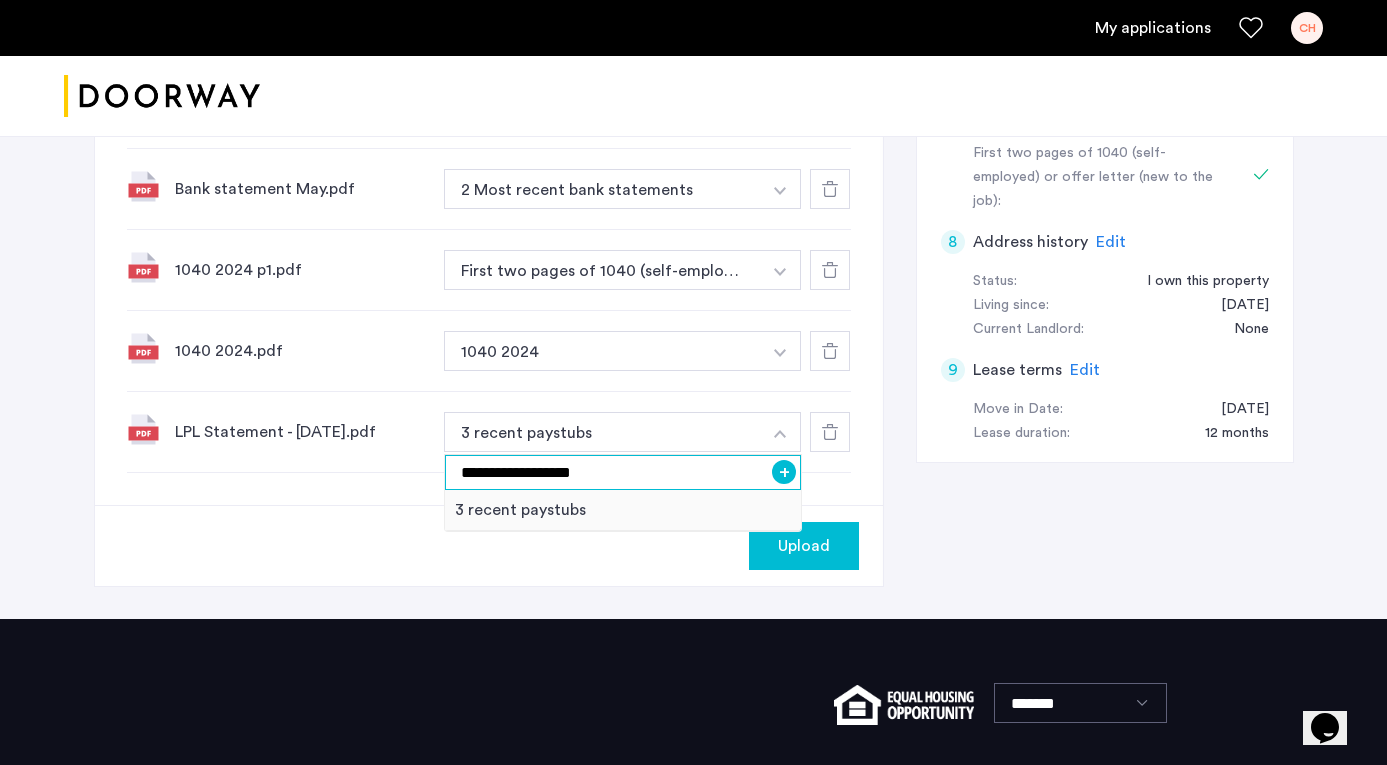 type on "**********" 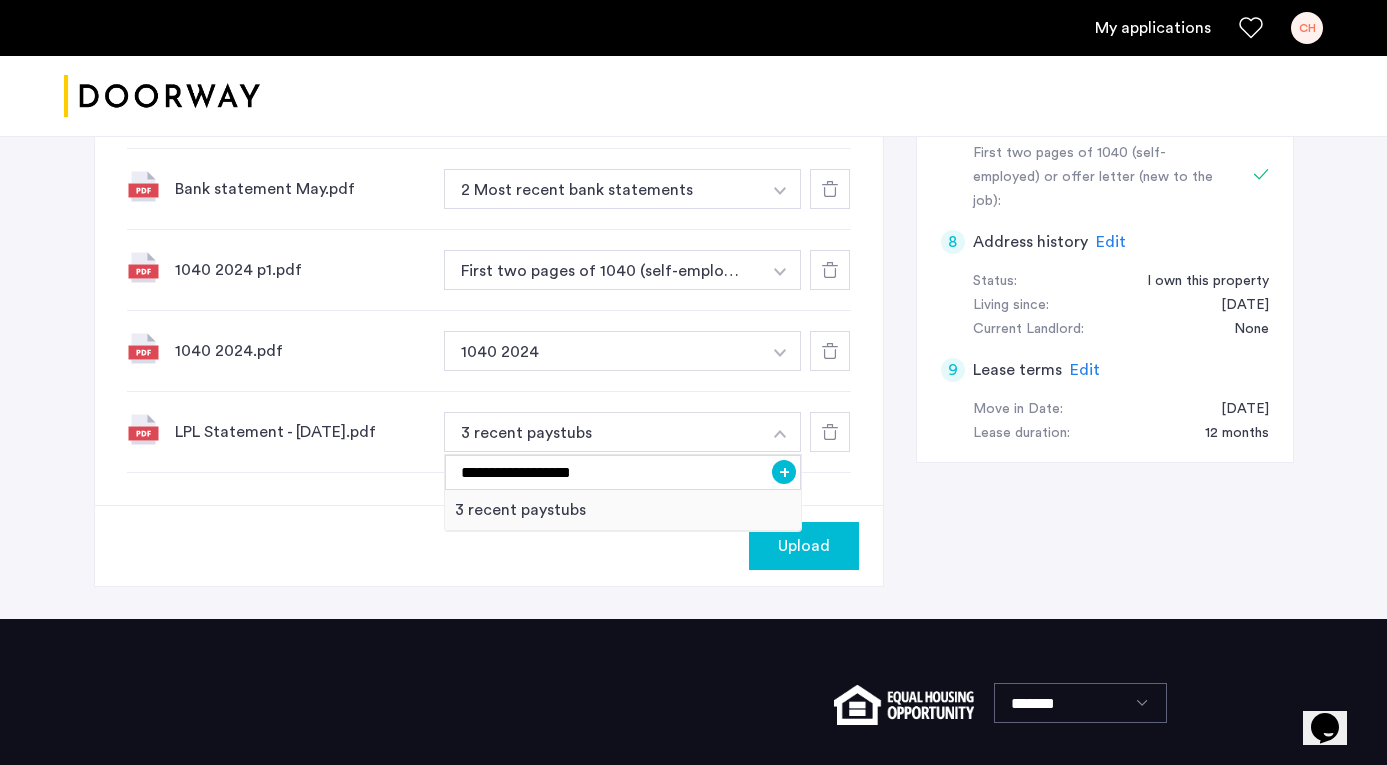 click on "+" at bounding box center [784, 472] 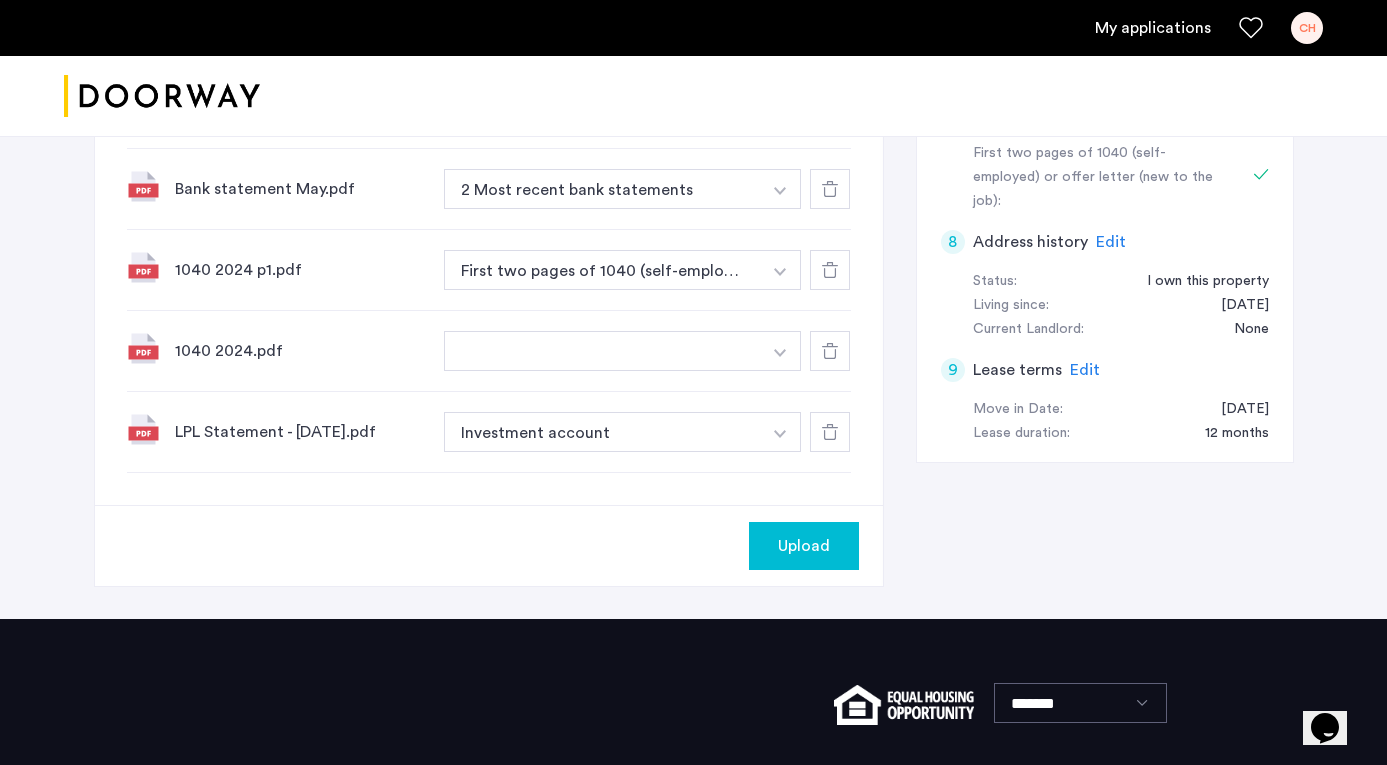 click on "Upload" 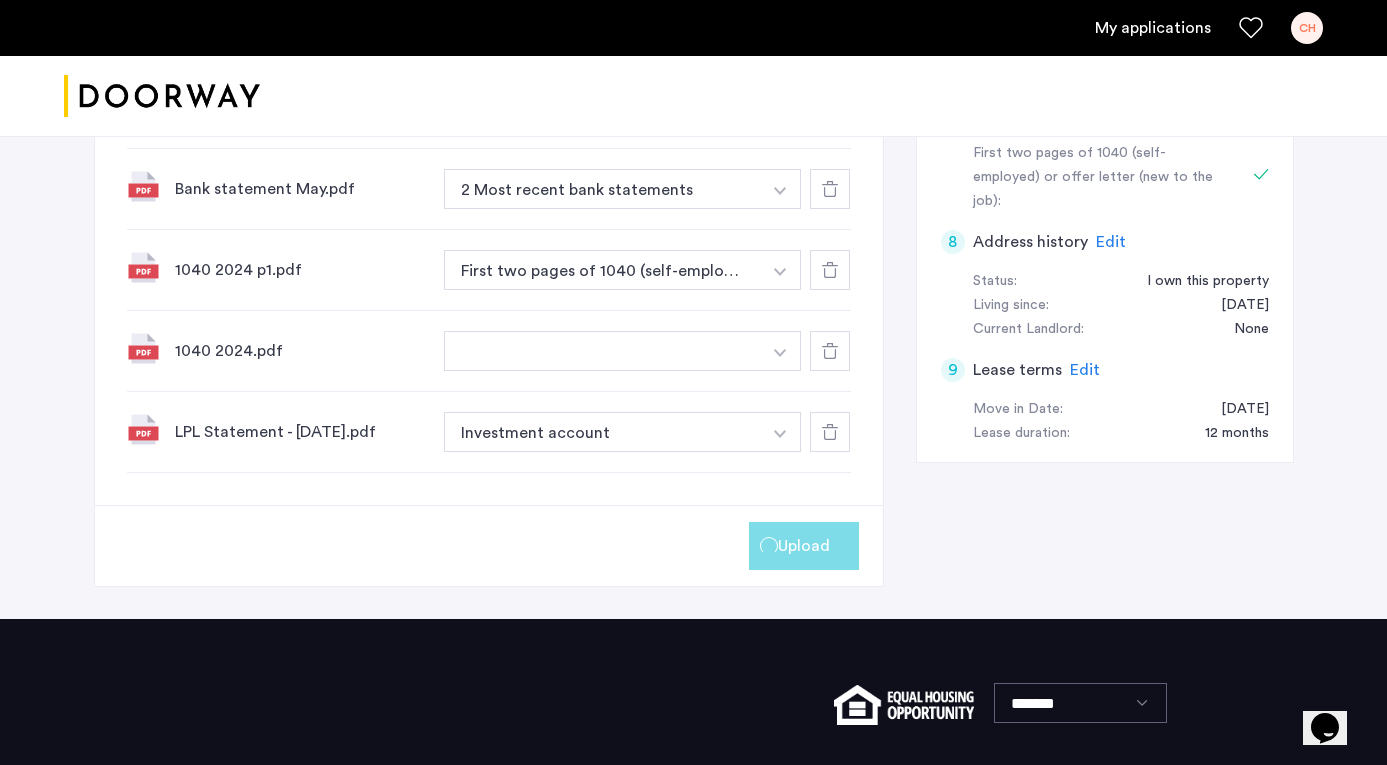 scroll, scrollTop: 498, scrollLeft: 0, axis: vertical 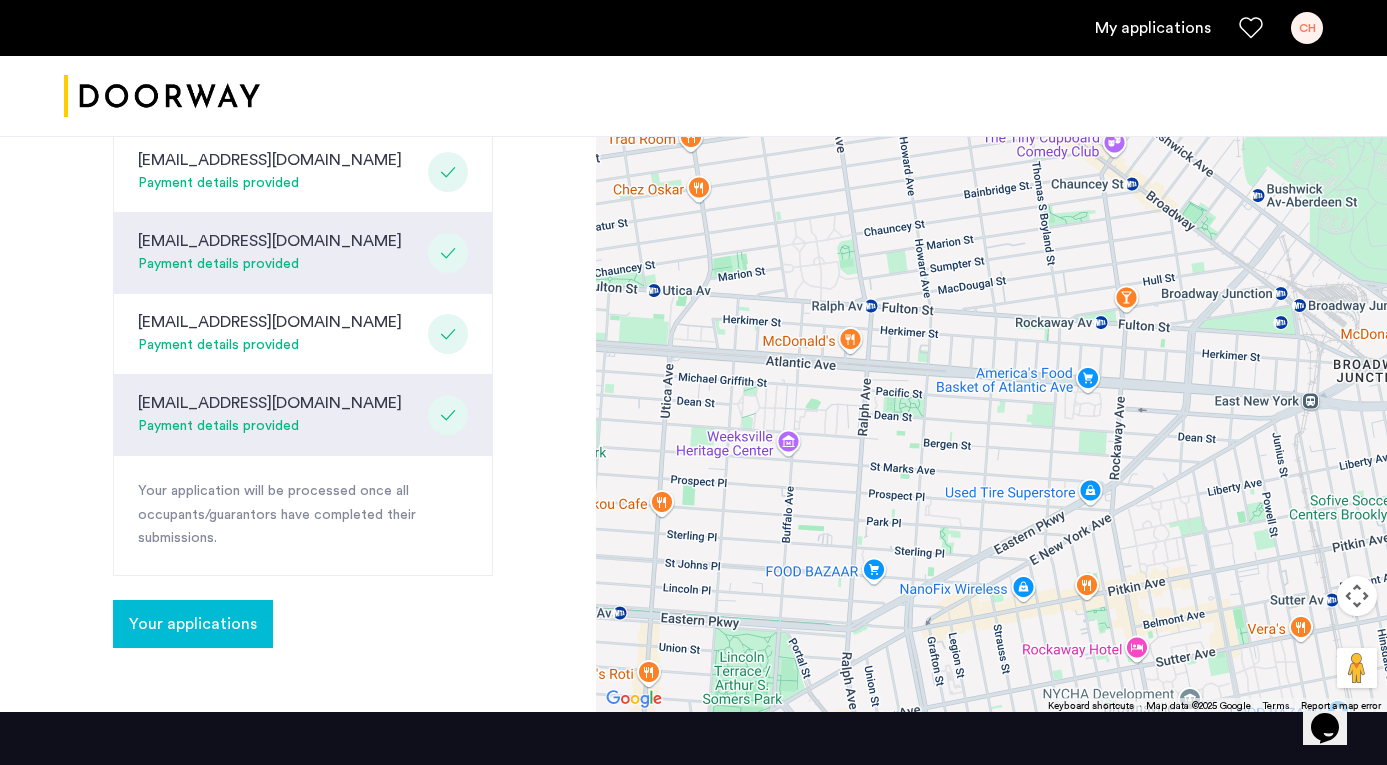 click on "[EMAIL_ADDRESS][DOMAIN_NAME]" 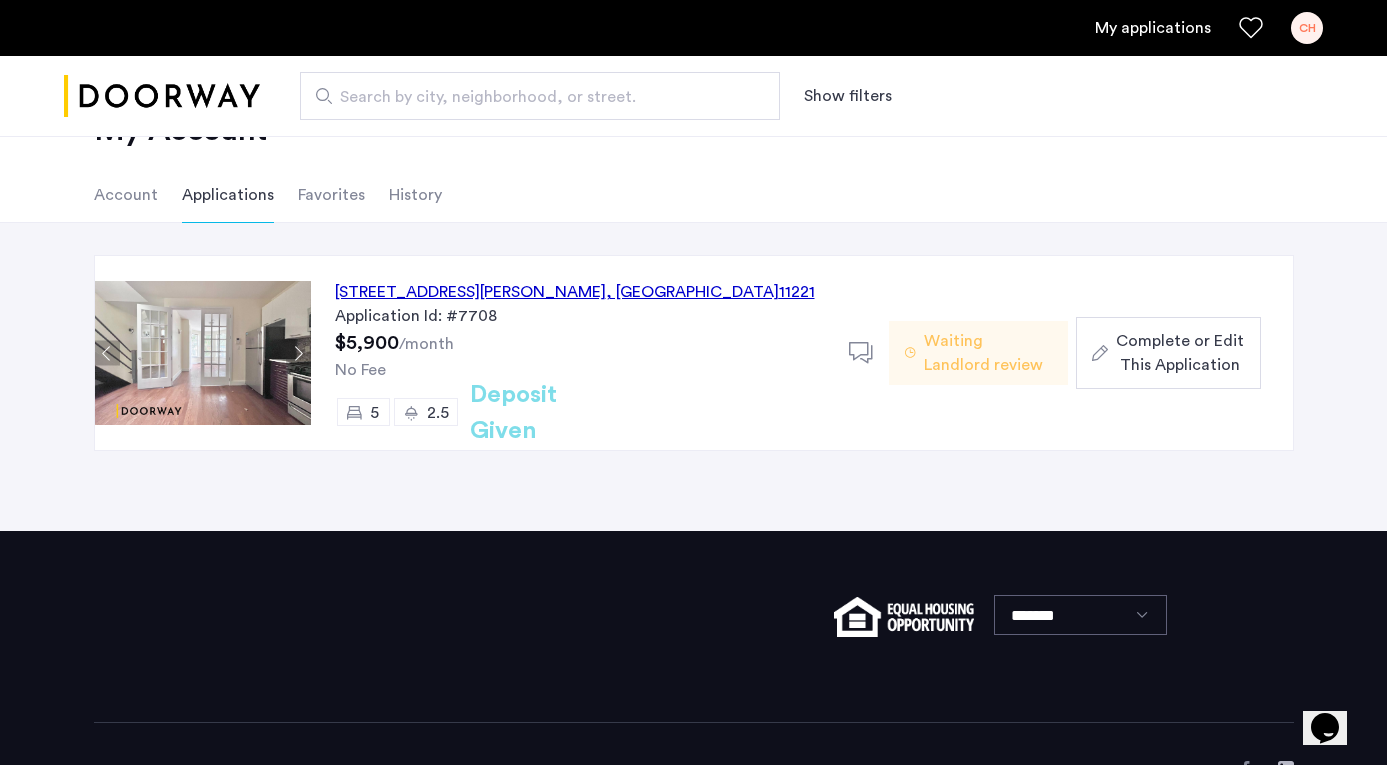 scroll, scrollTop: 131, scrollLeft: 0, axis: vertical 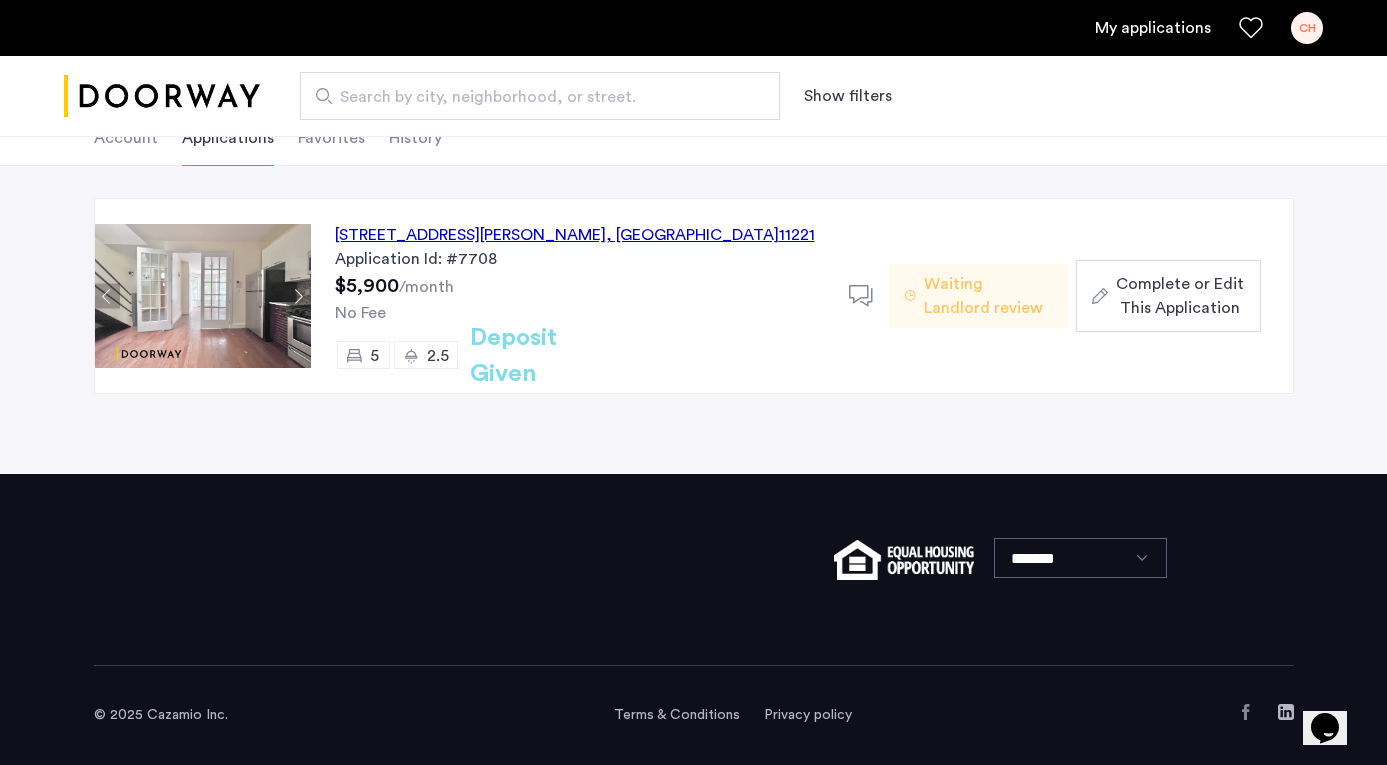 click on "Complete or Edit This Application" 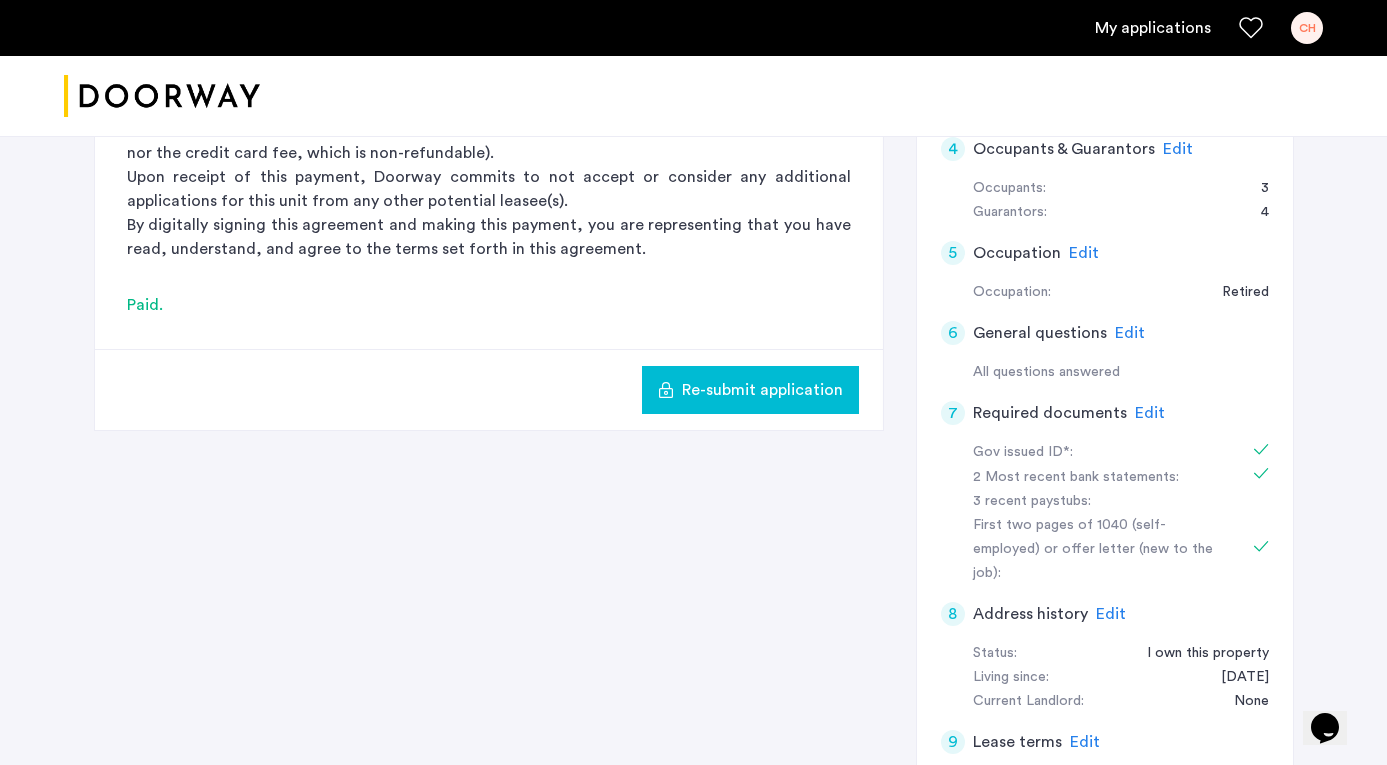 scroll, scrollTop: 624, scrollLeft: 0, axis: vertical 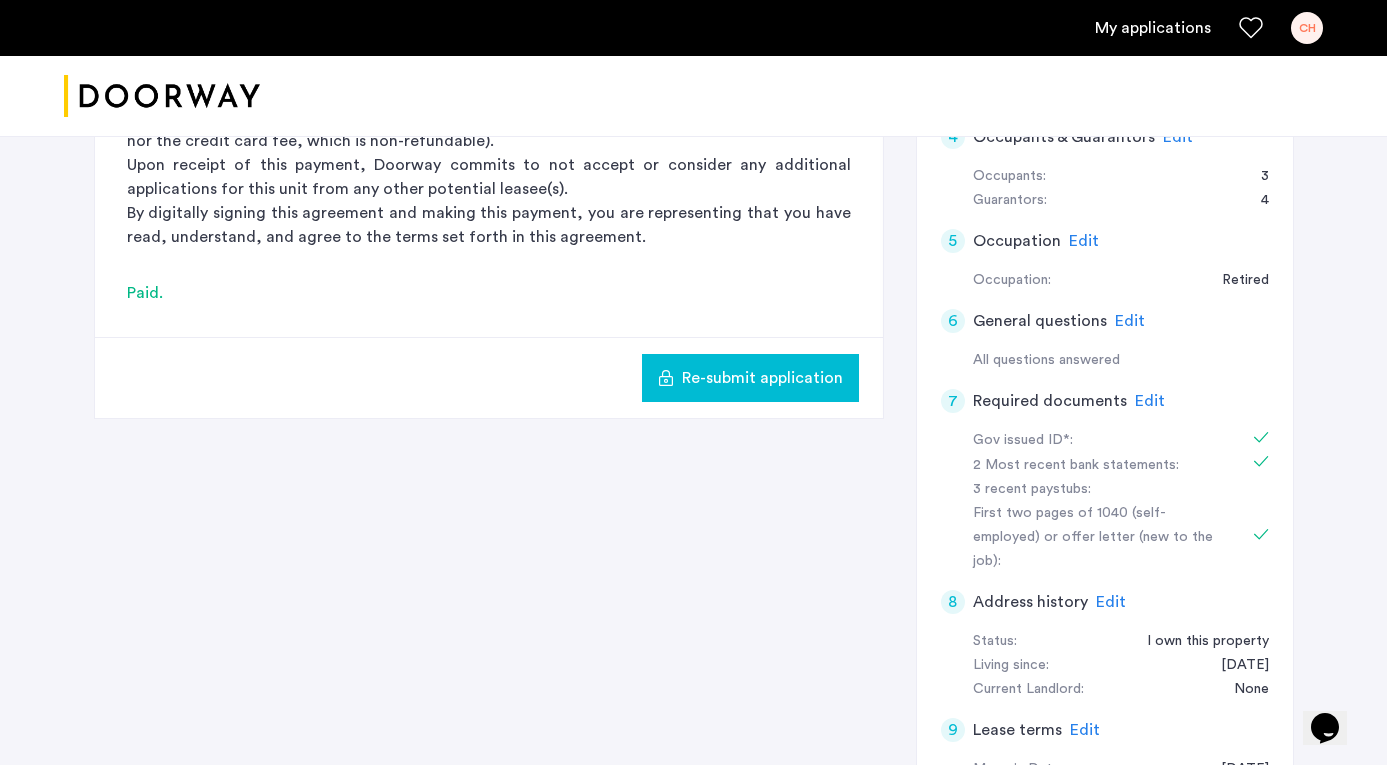 click on "Edit" 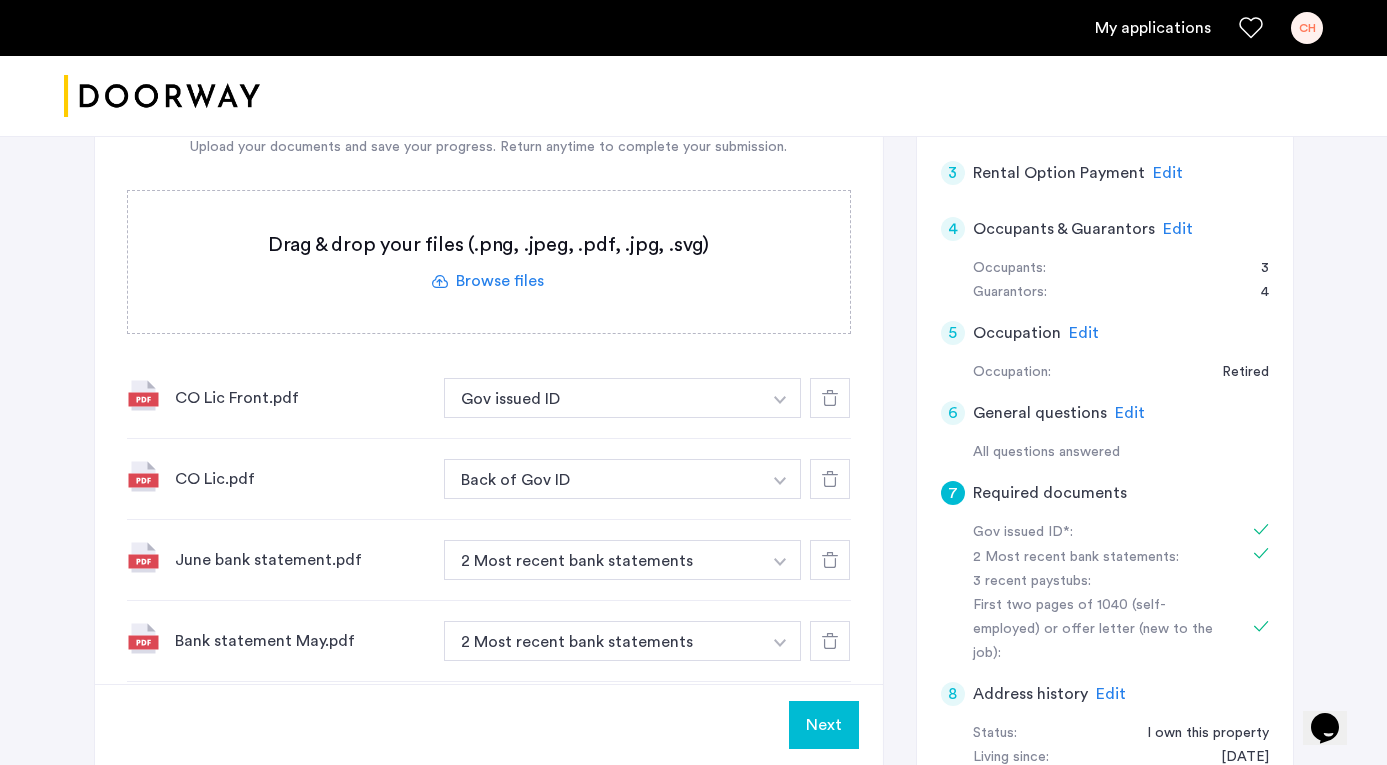 scroll, scrollTop: 515, scrollLeft: 0, axis: vertical 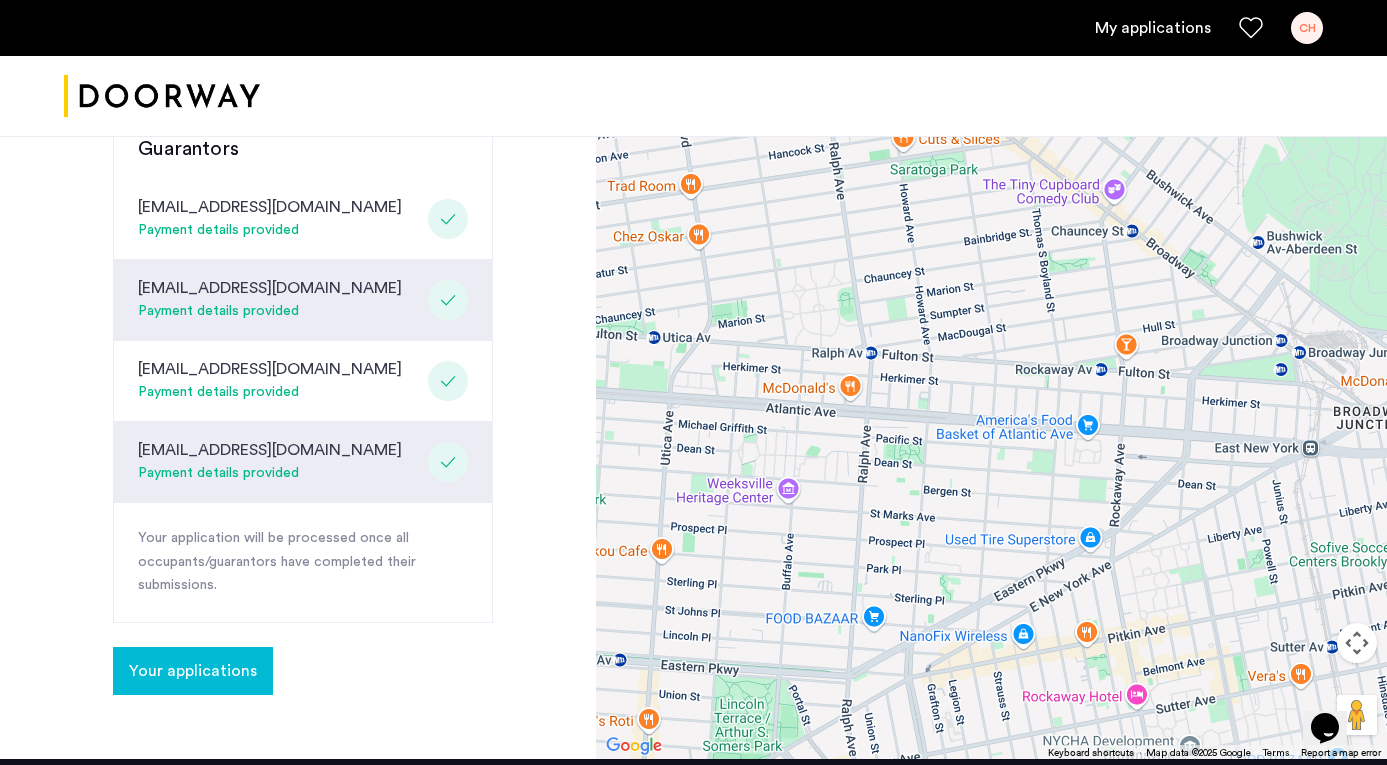 click on "Your applications" 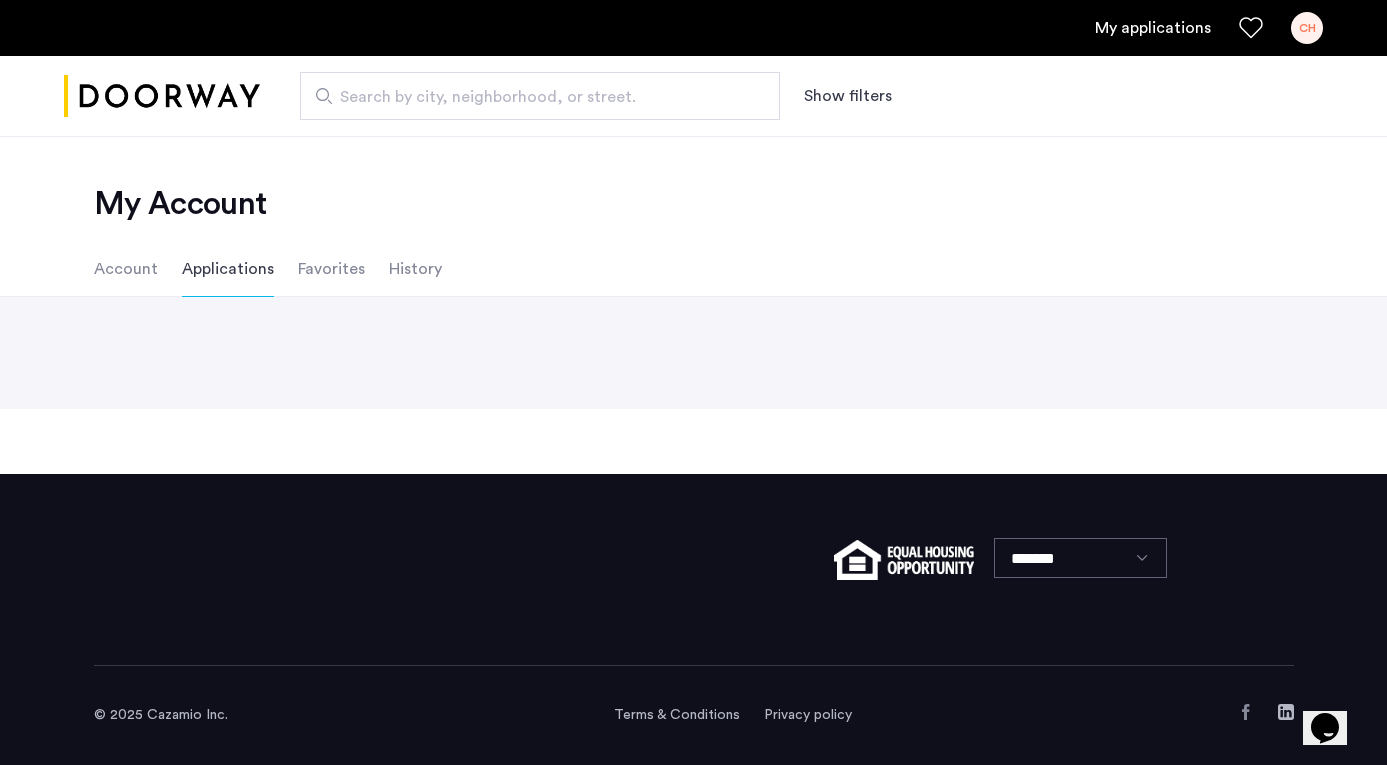 scroll, scrollTop: 0, scrollLeft: 0, axis: both 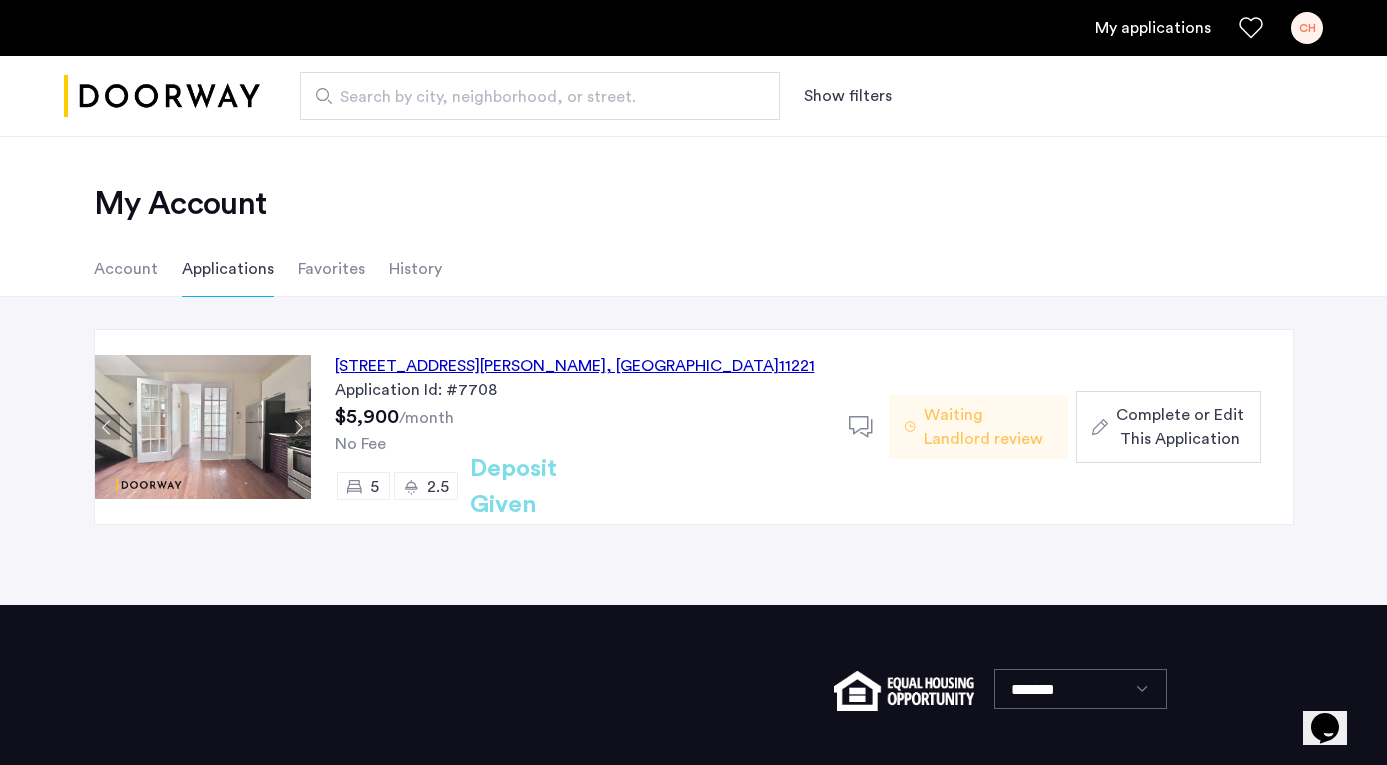 click on "Complete or Edit This Application" 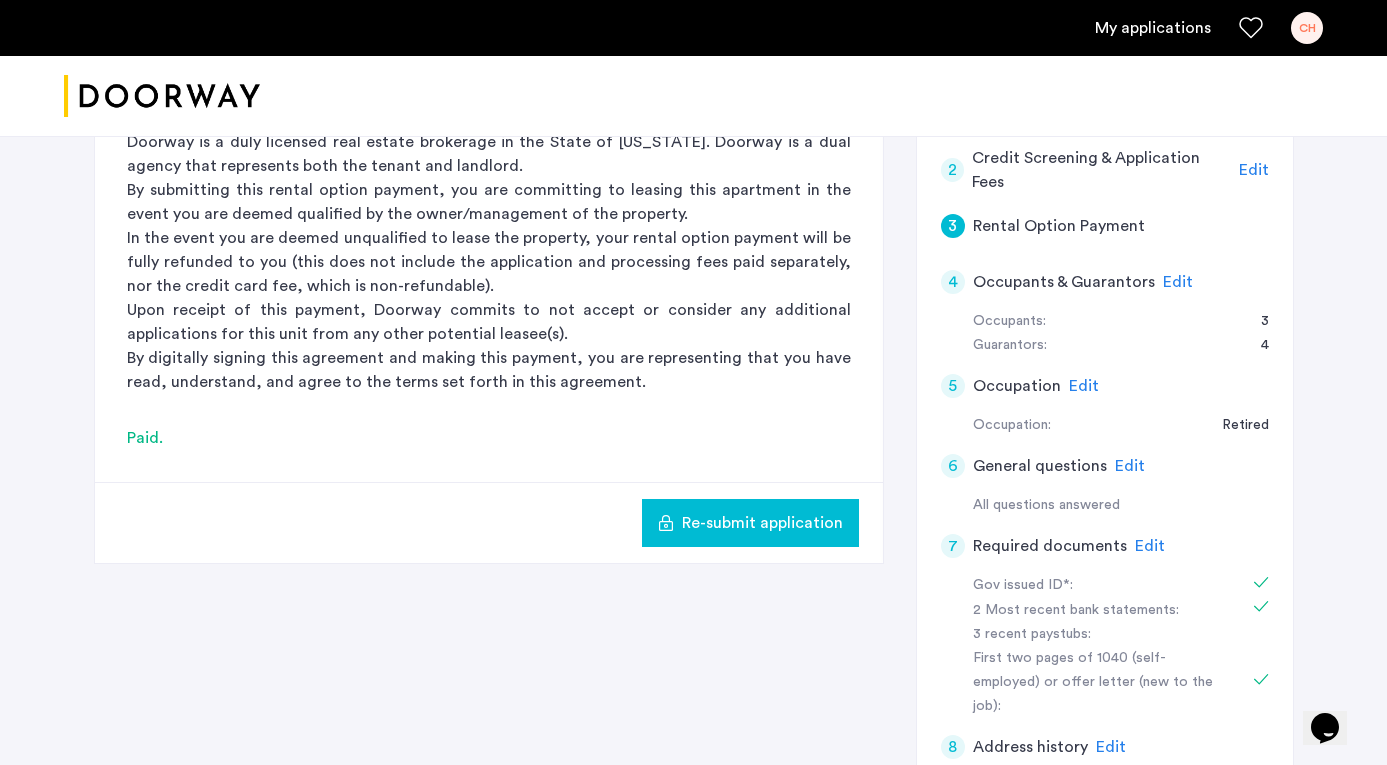 scroll, scrollTop: 468, scrollLeft: 0, axis: vertical 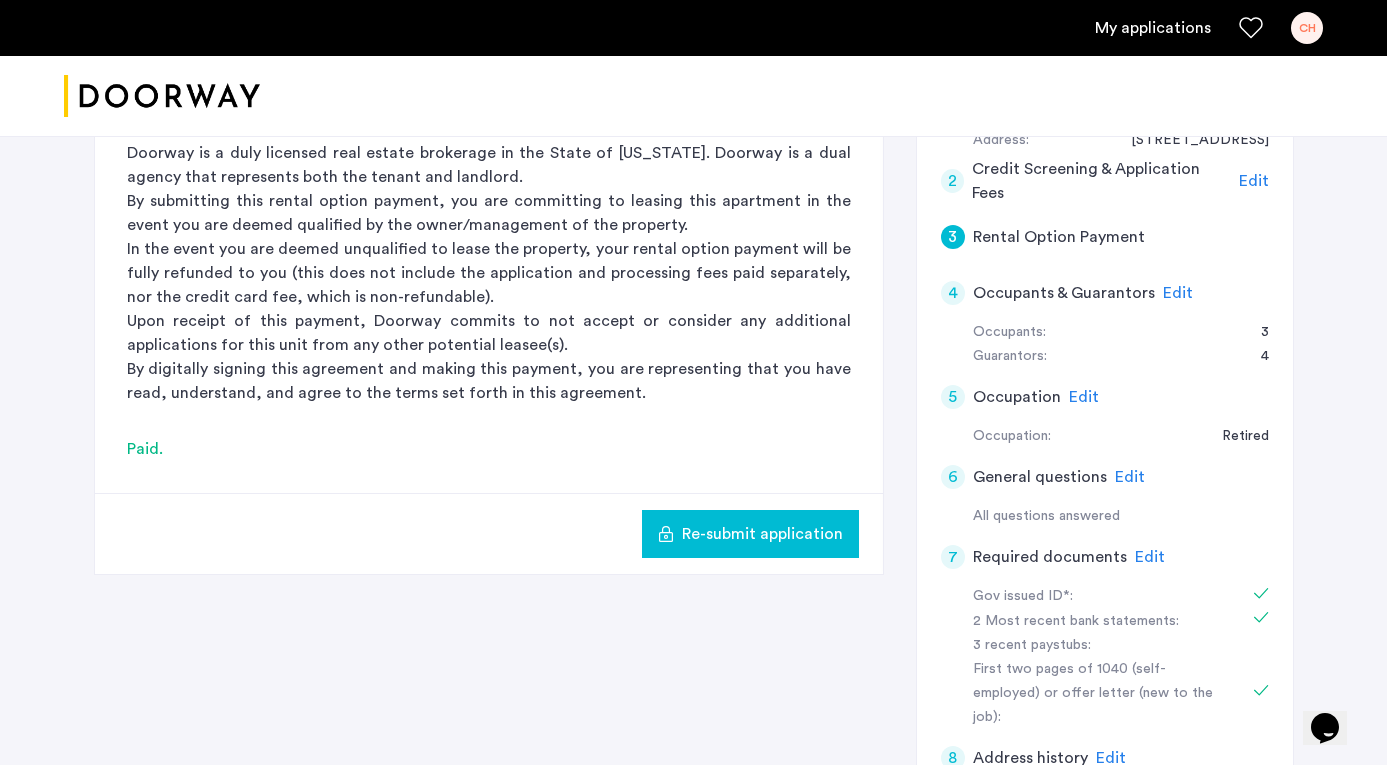 click on "Edit" 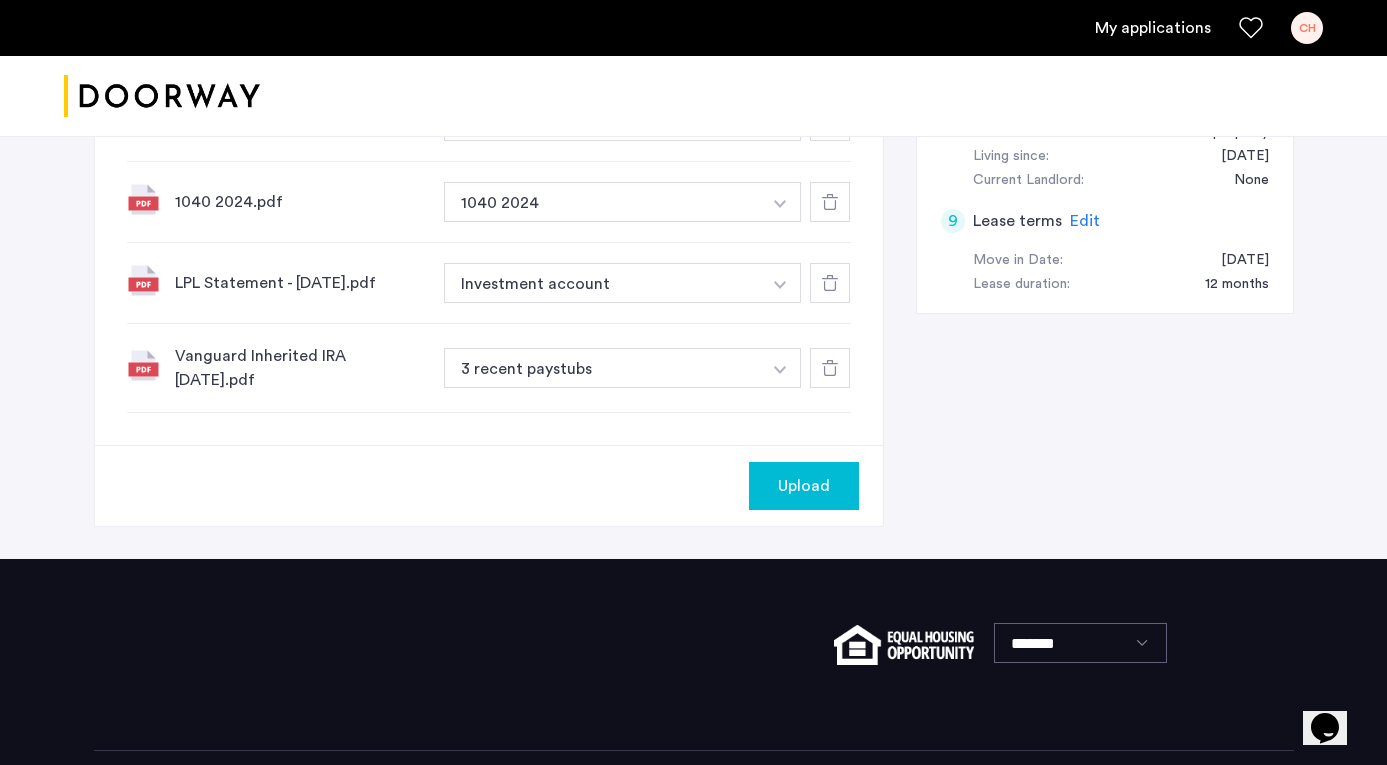 scroll, scrollTop: 1134, scrollLeft: 0, axis: vertical 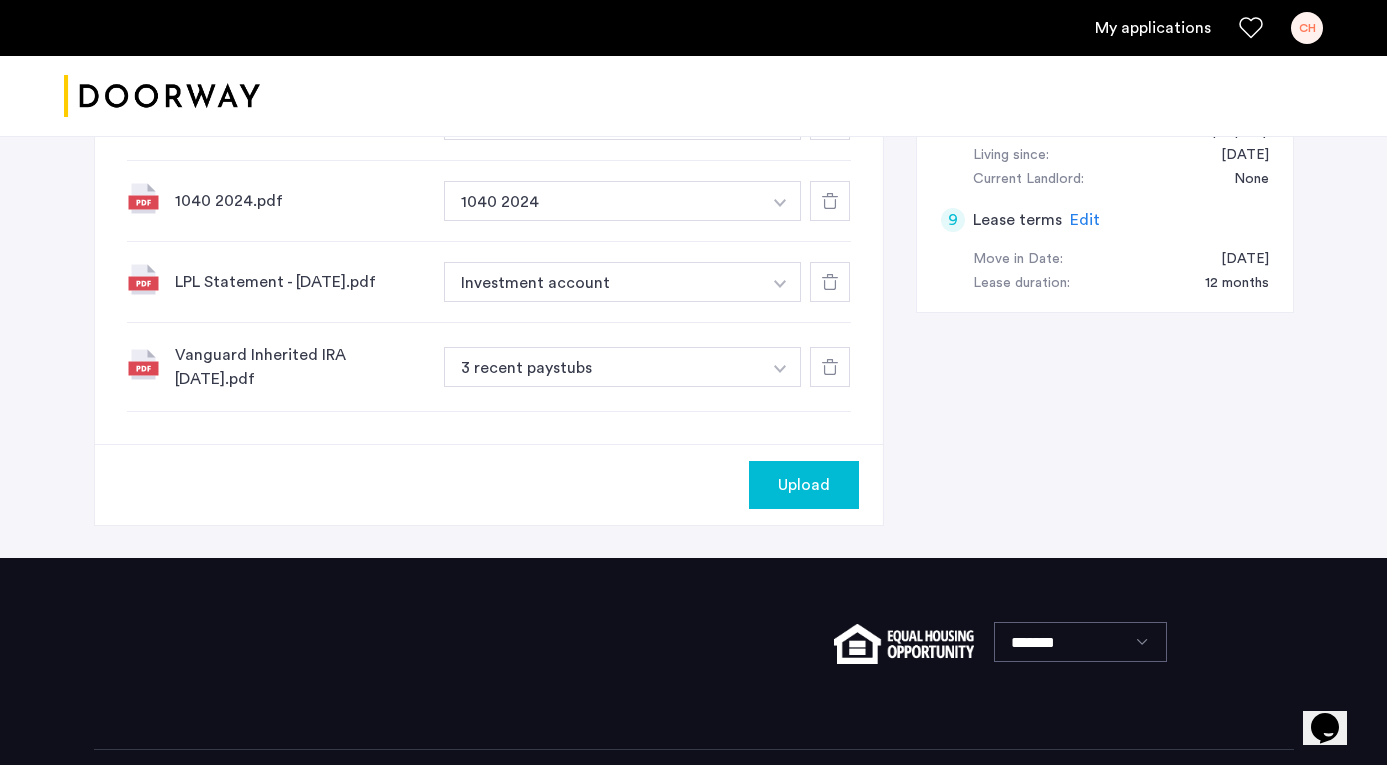 click at bounding box center [780, -202] 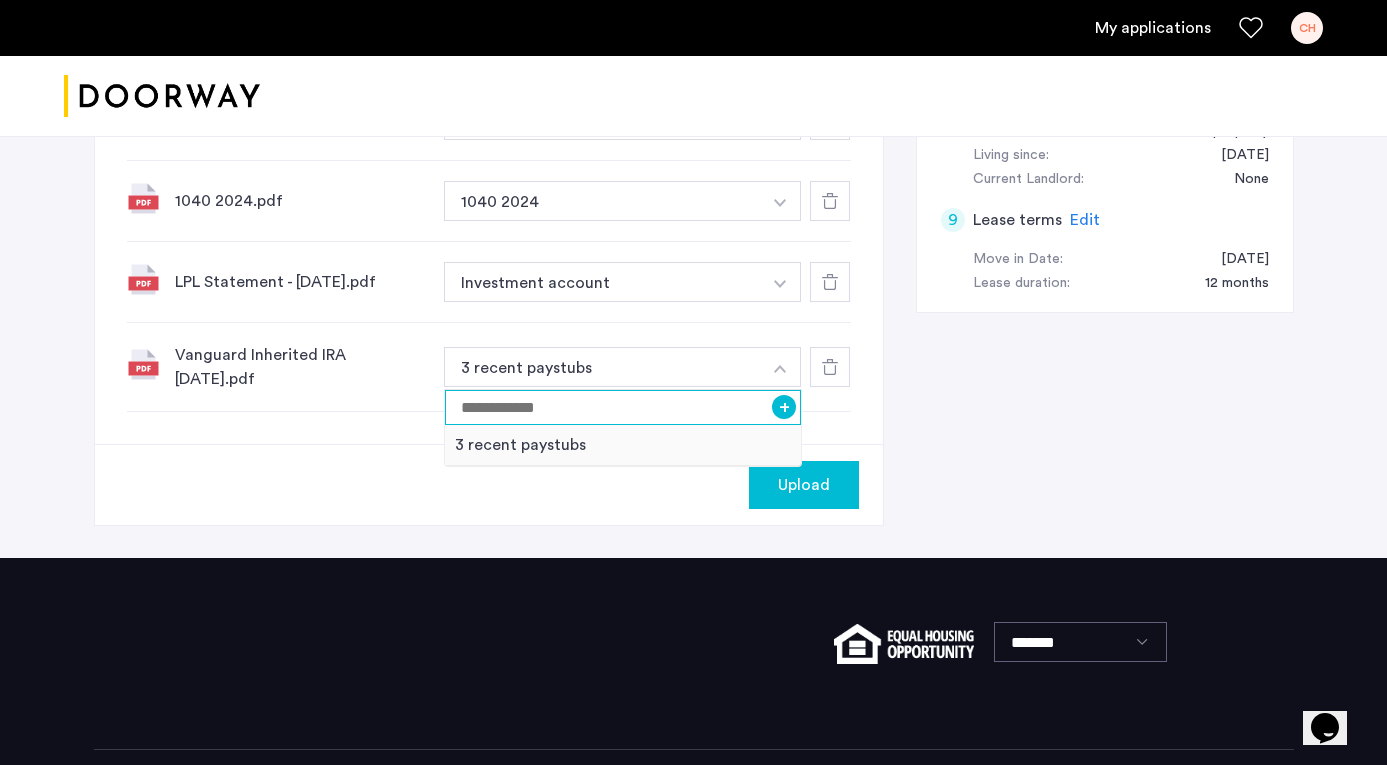 click at bounding box center [623, 407] 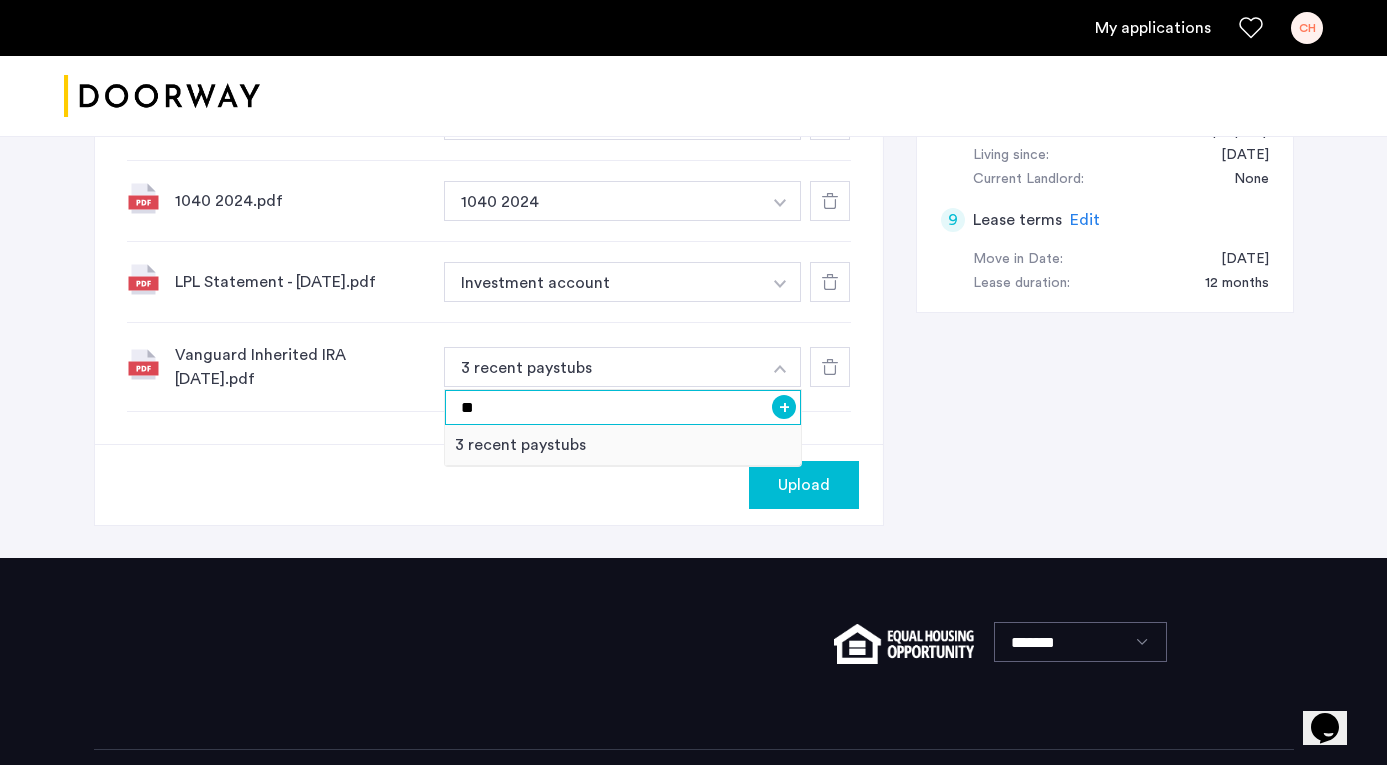 type on "*" 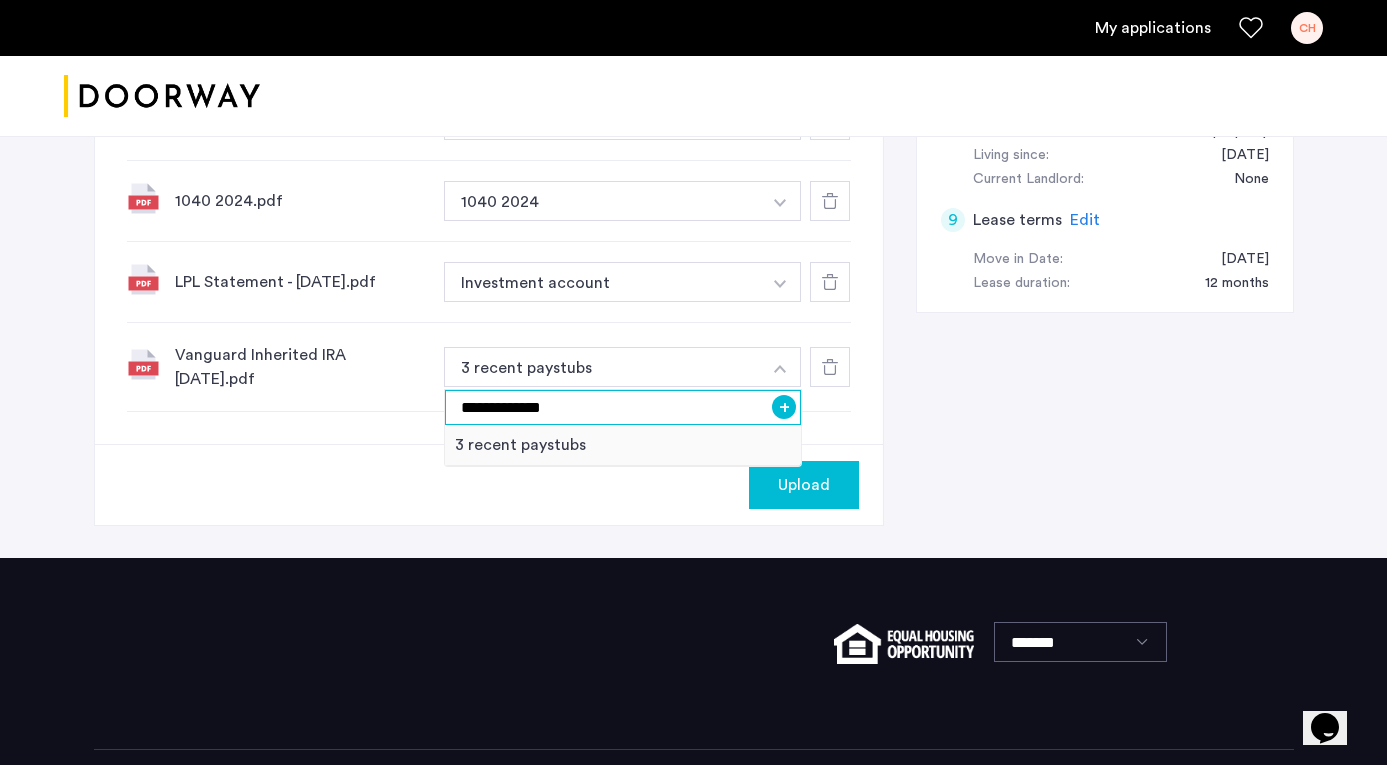 type on "**********" 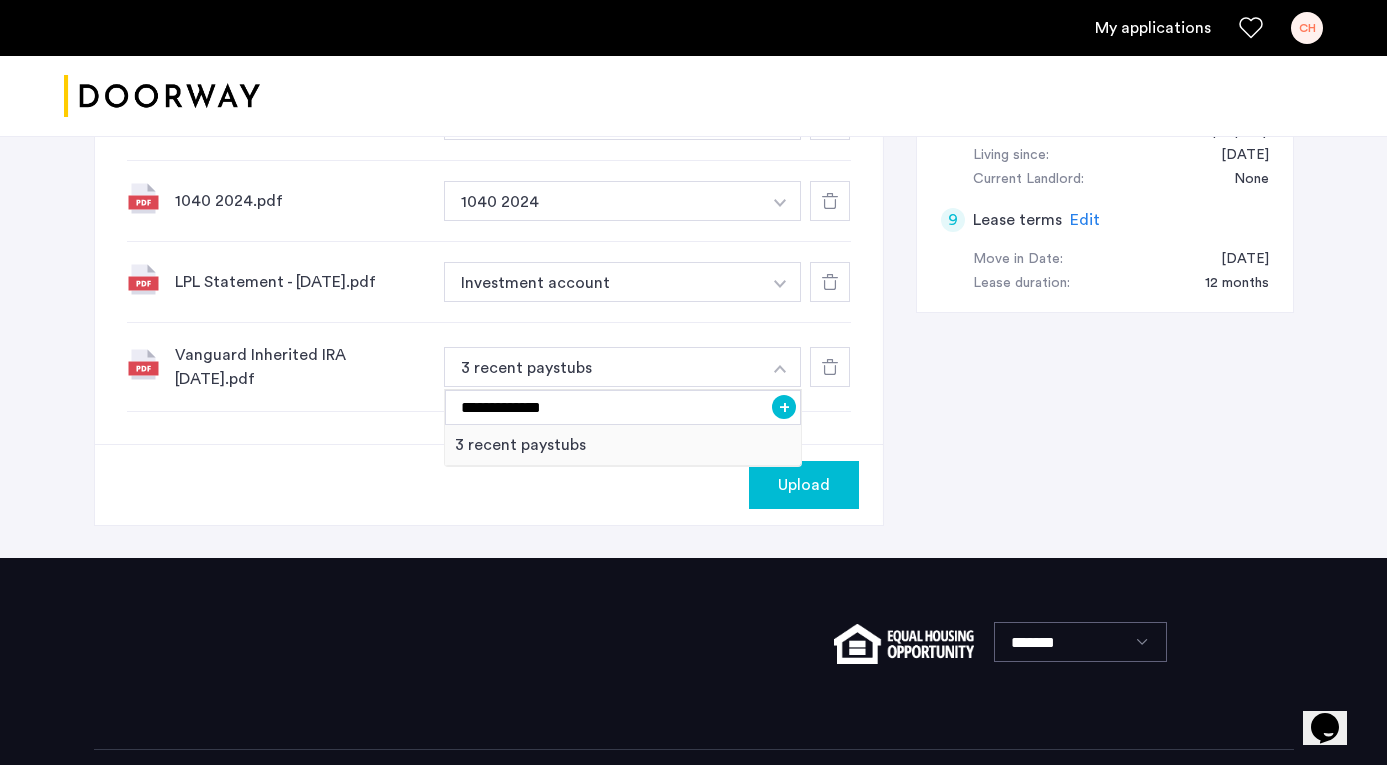 click on "+" at bounding box center (784, 407) 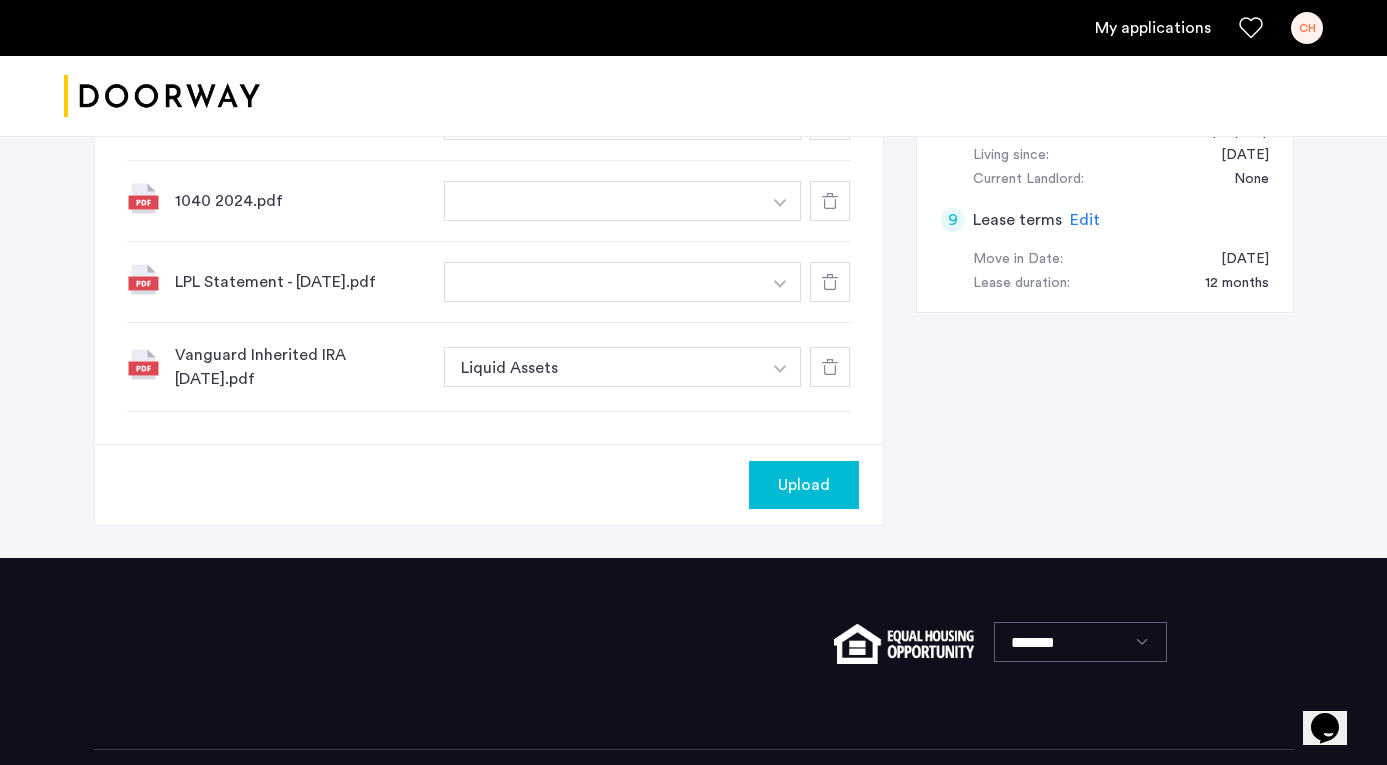 click on "Upload" 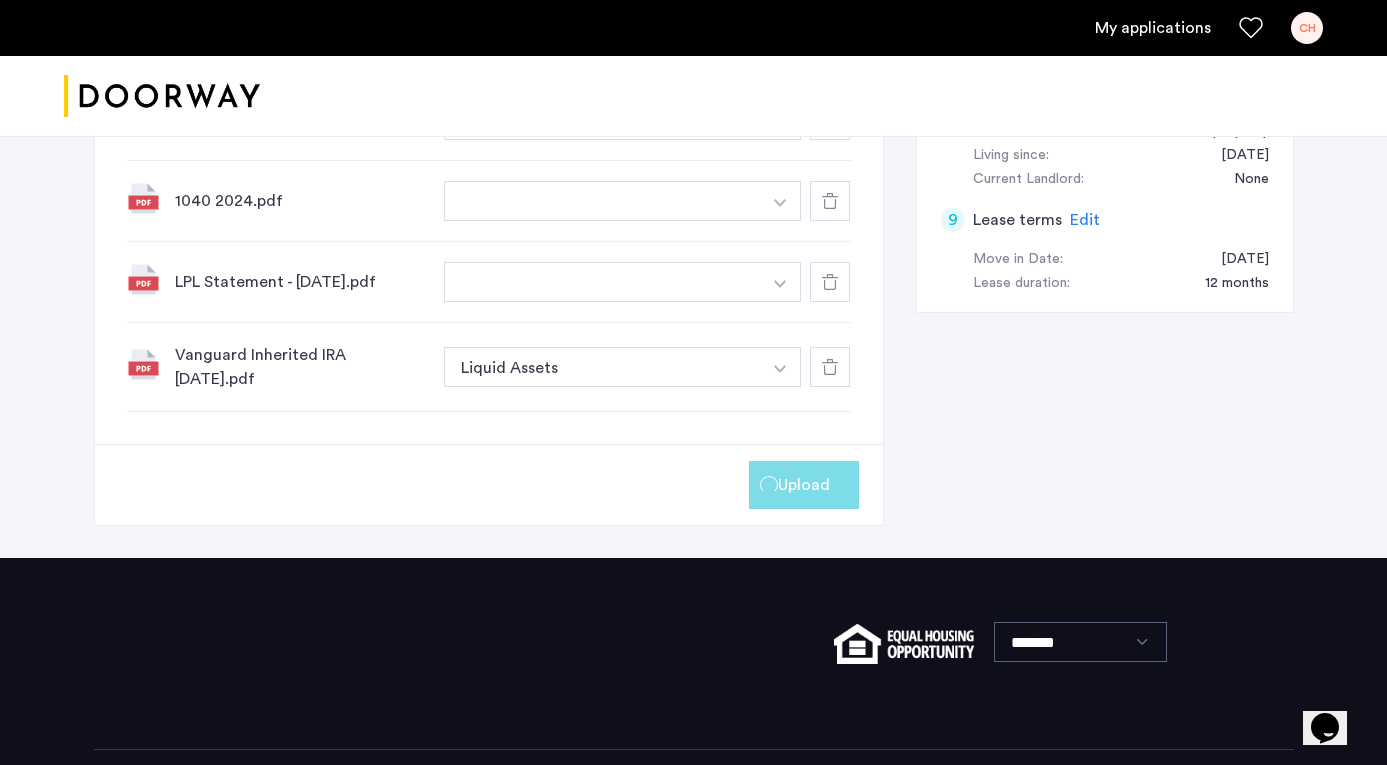 scroll, scrollTop: 567, scrollLeft: 0, axis: vertical 